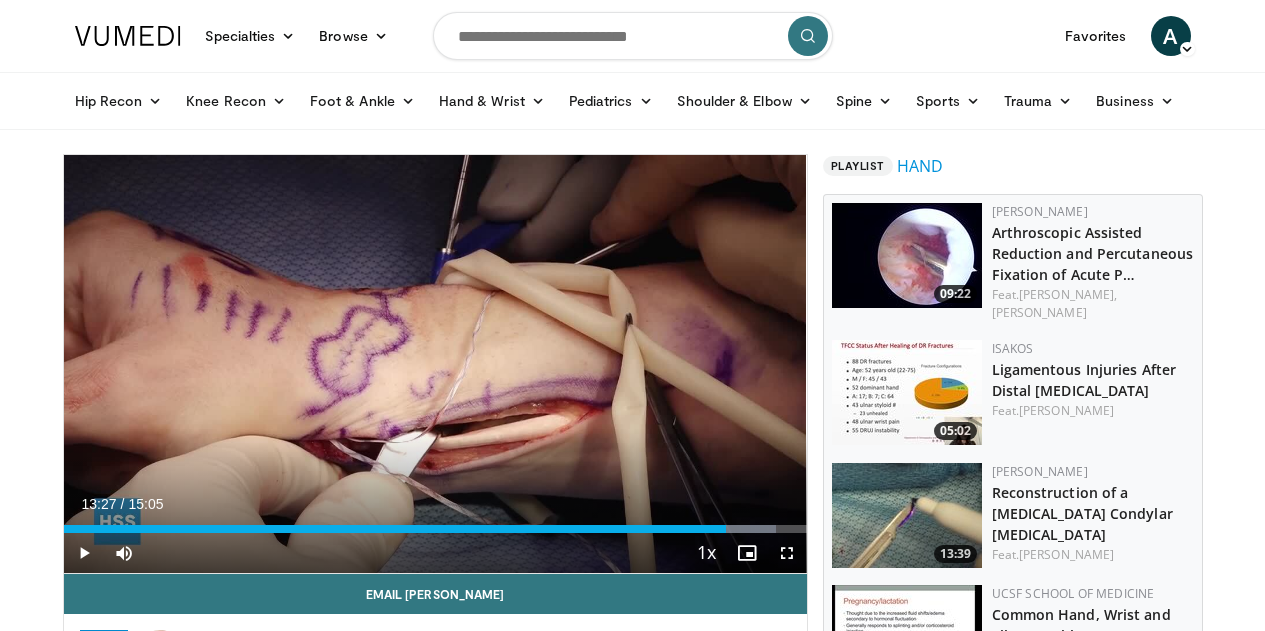 scroll, scrollTop: 0, scrollLeft: 0, axis: both 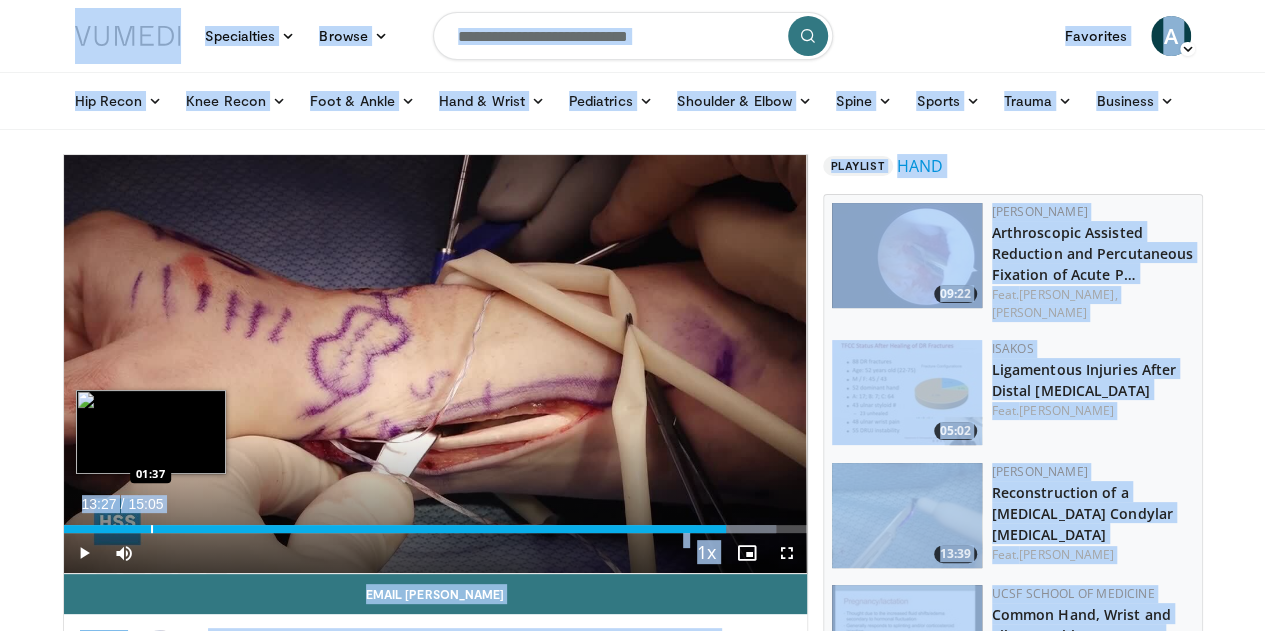 click on "13:27" at bounding box center (395, 529) 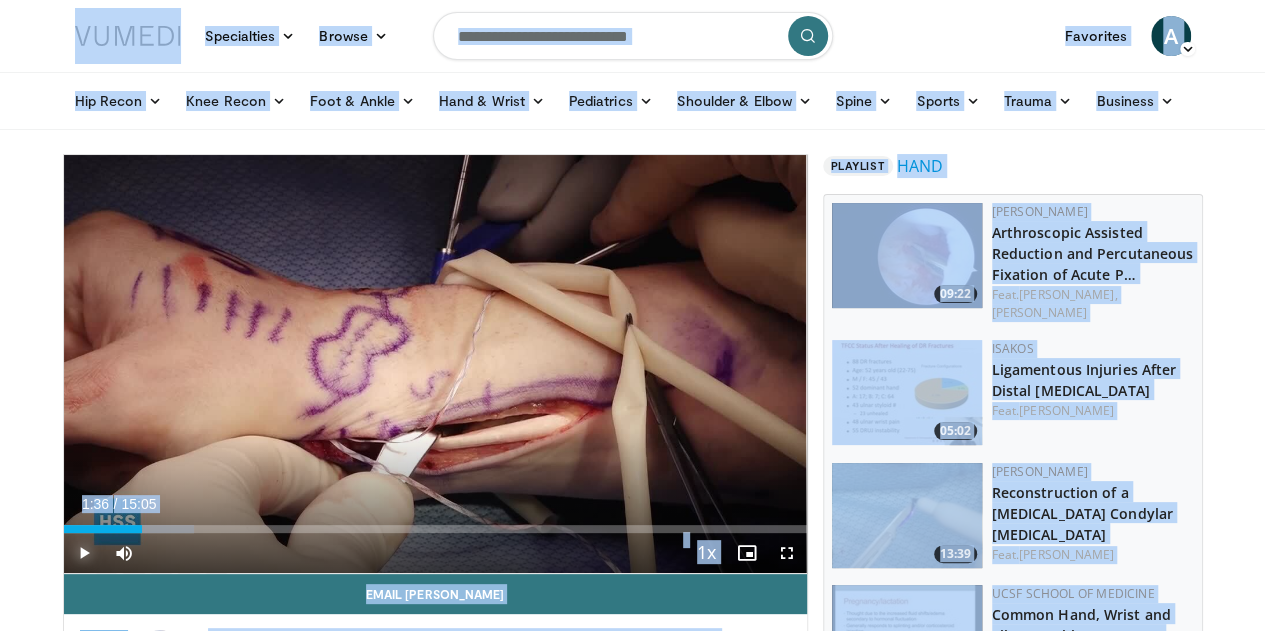 click at bounding box center (84, 553) 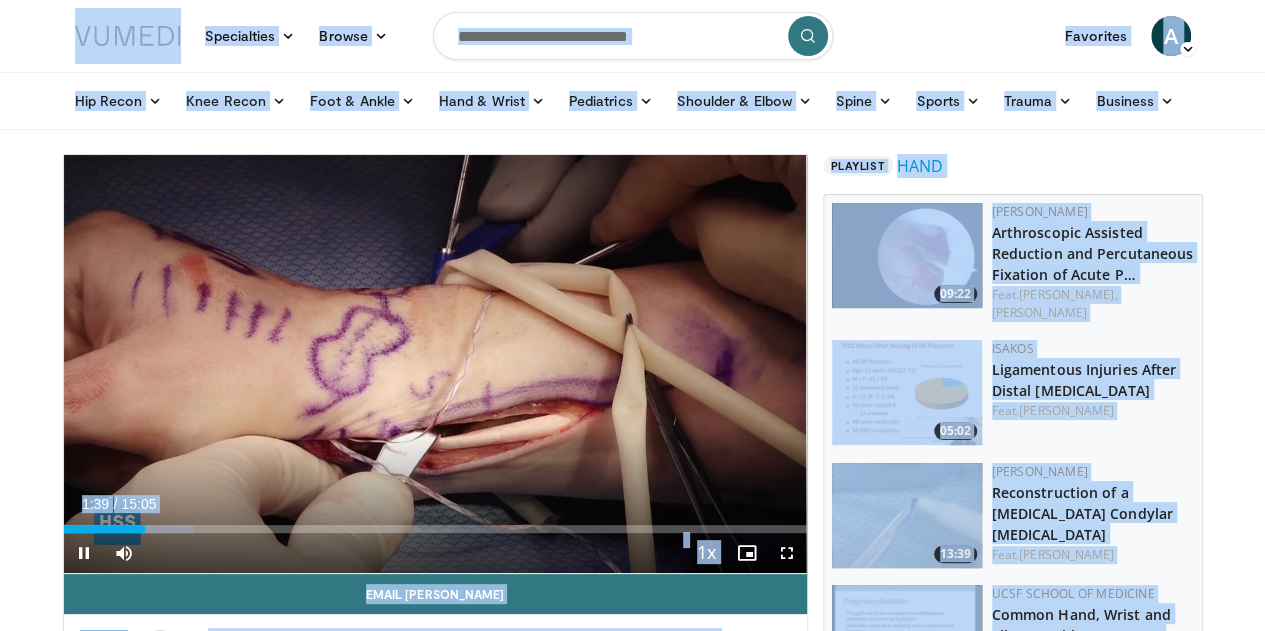 click on "+" at bounding box center [162, 583] 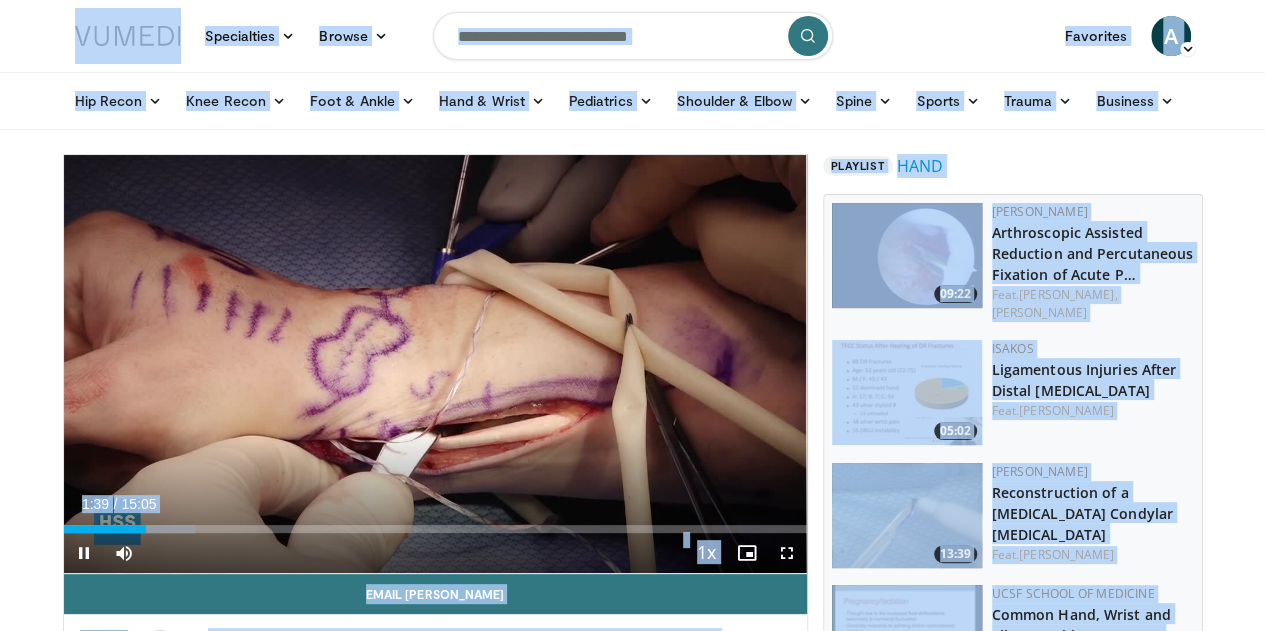 click on "+" at bounding box center (162, 583) 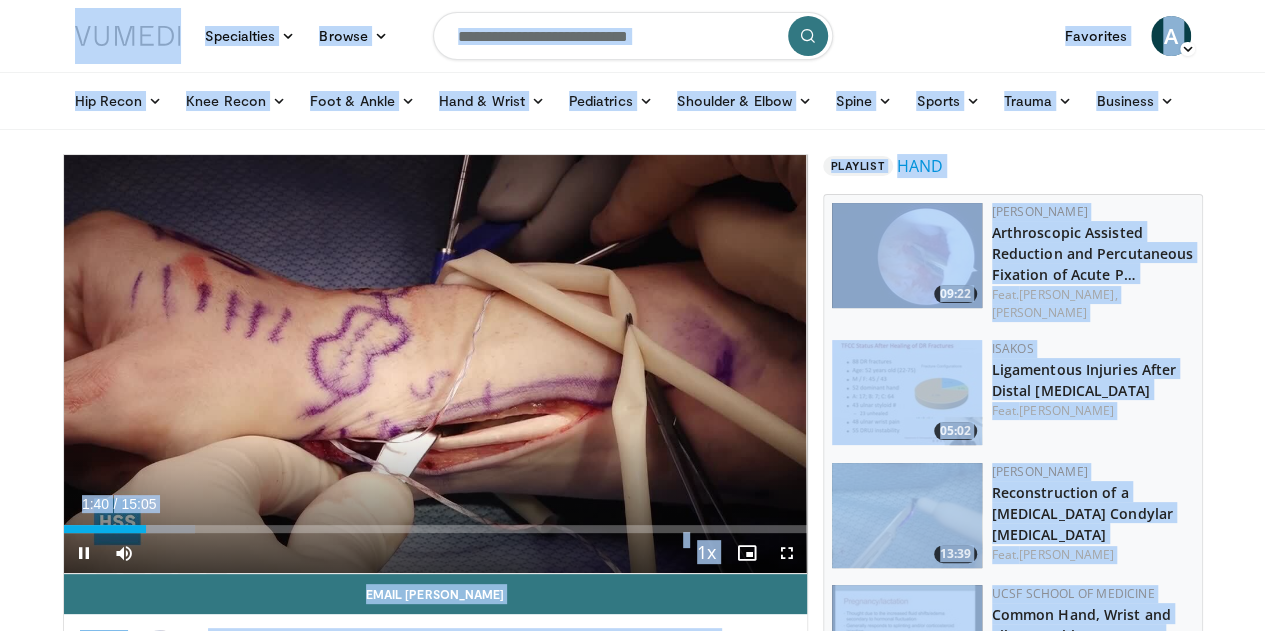 click on "+" at bounding box center (162, 583) 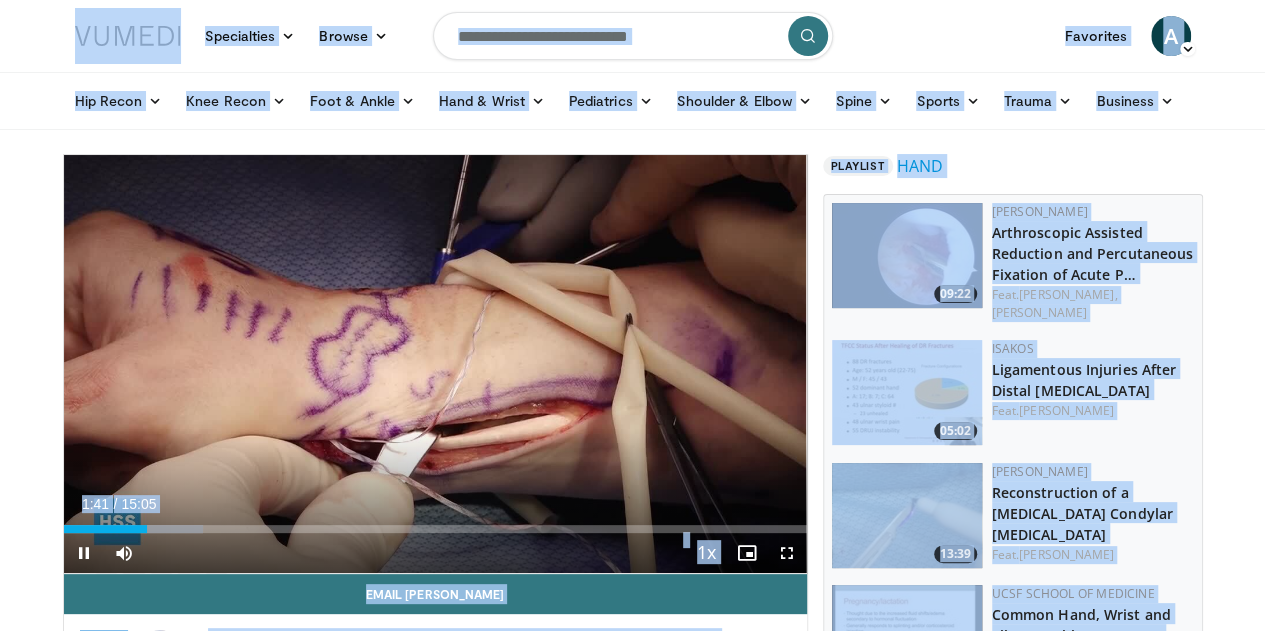 click on "+" at bounding box center (162, 583) 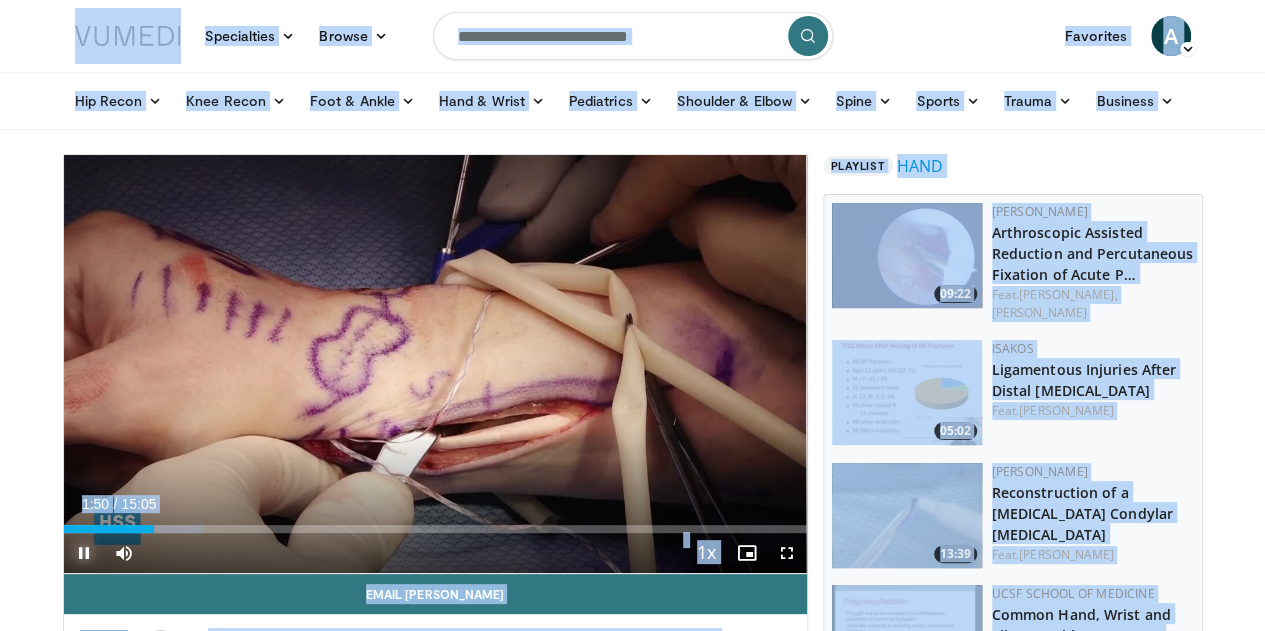click at bounding box center [84, 553] 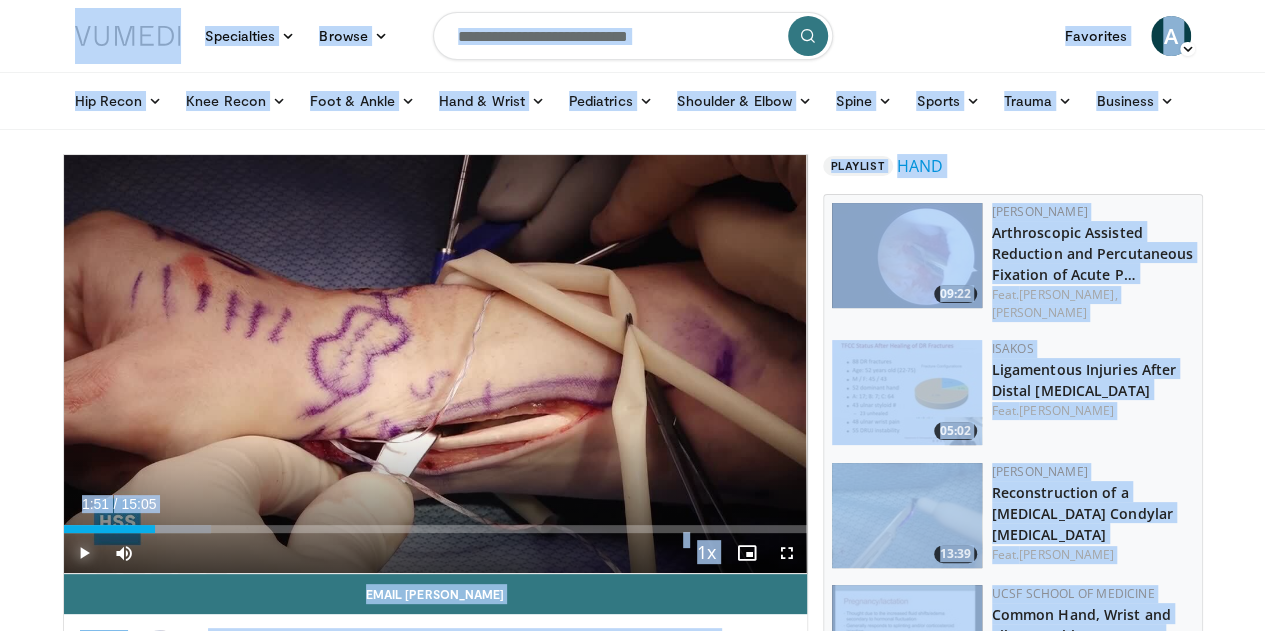 click at bounding box center [84, 553] 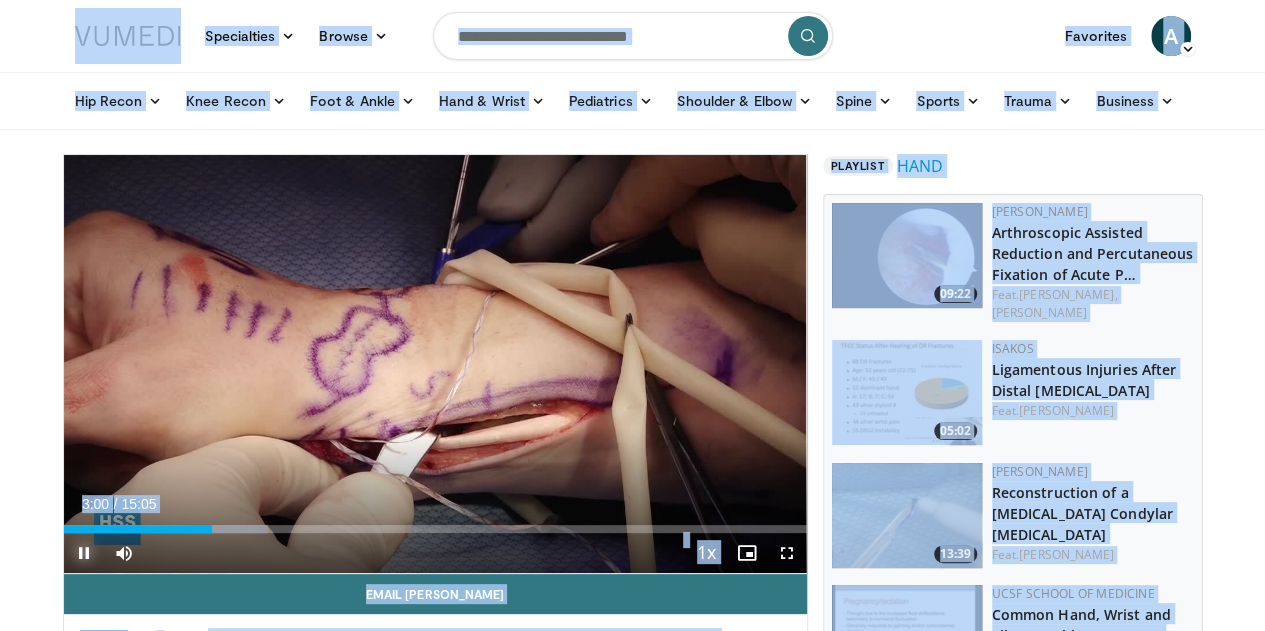 click at bounding box center (84, 553) 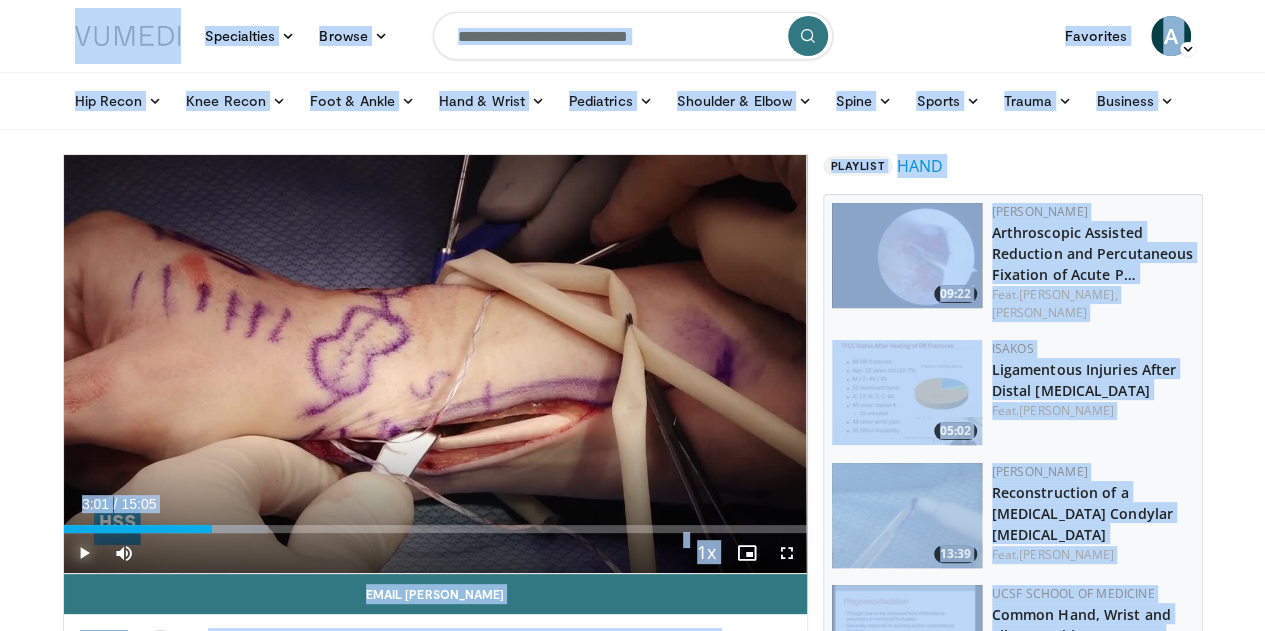 click at bounding box center [84, 553] 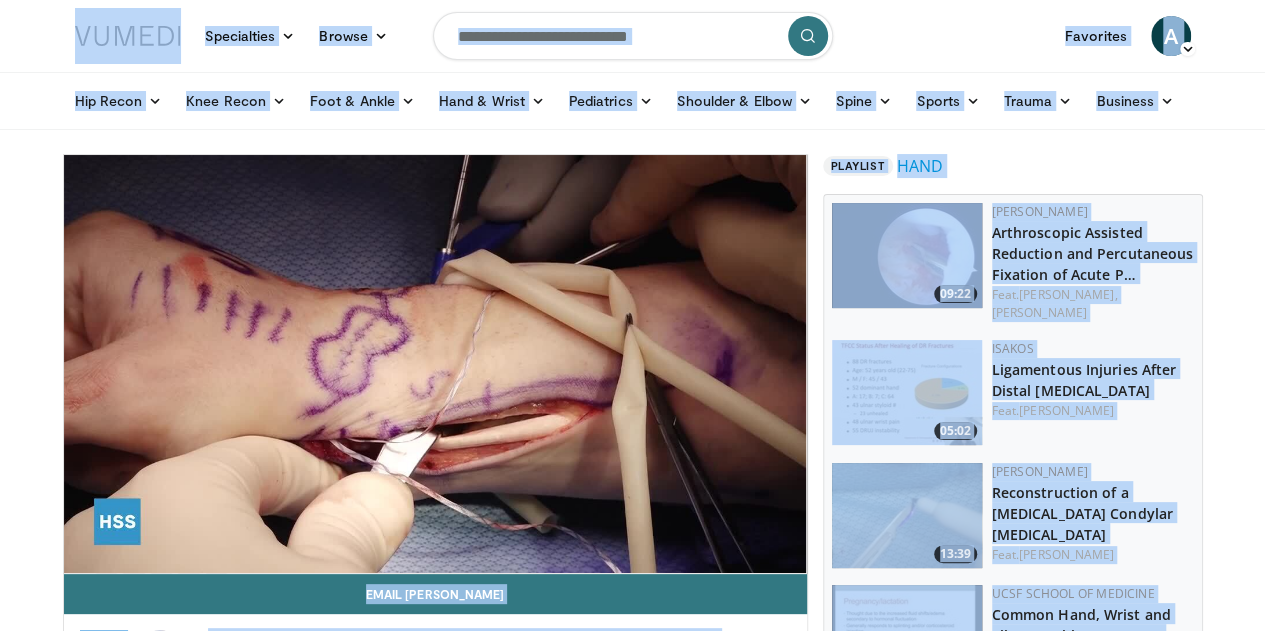 type 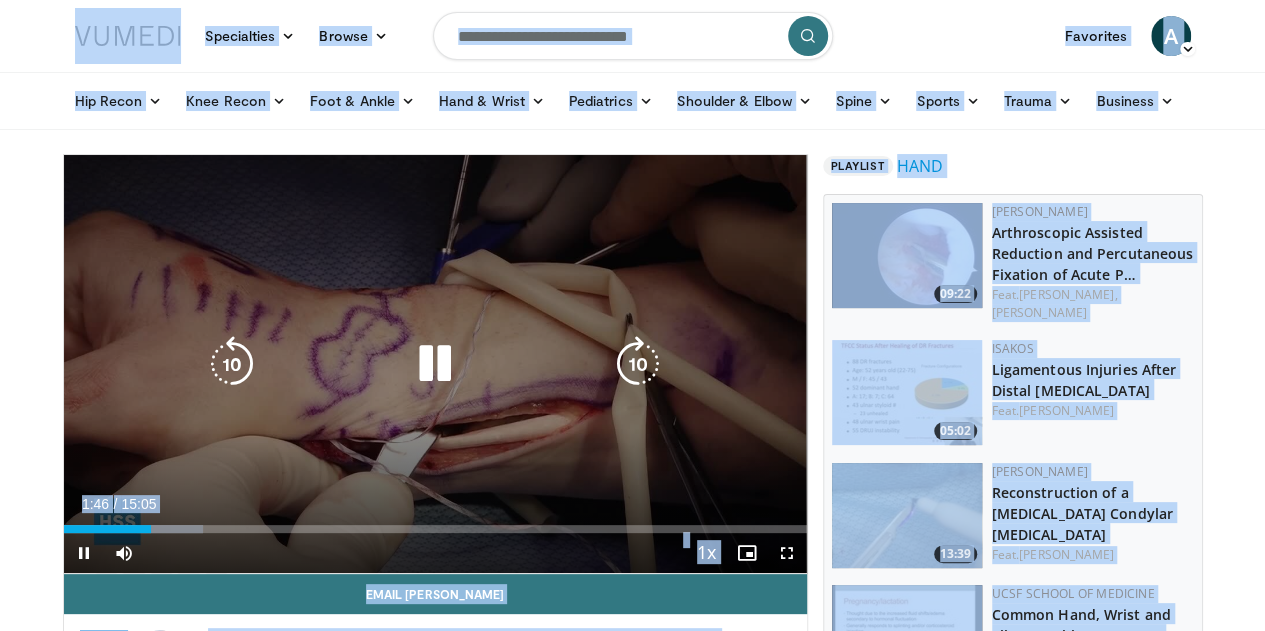 click at bounding box center (435, 364) 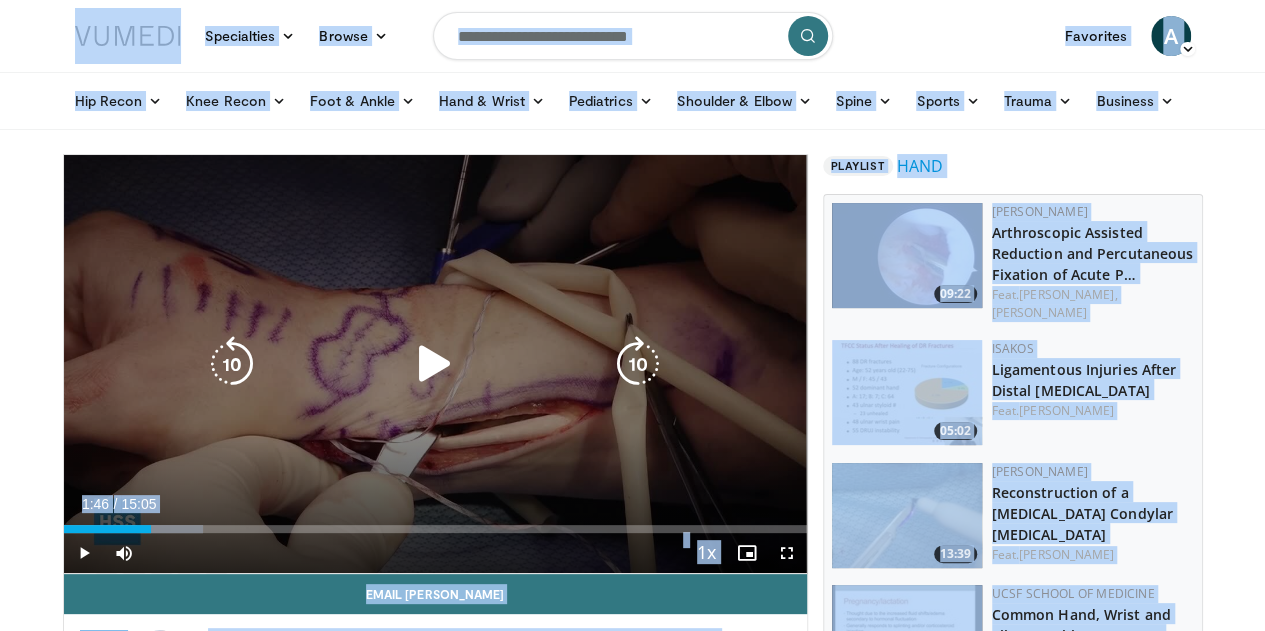 click at bounding box center (435, 364) 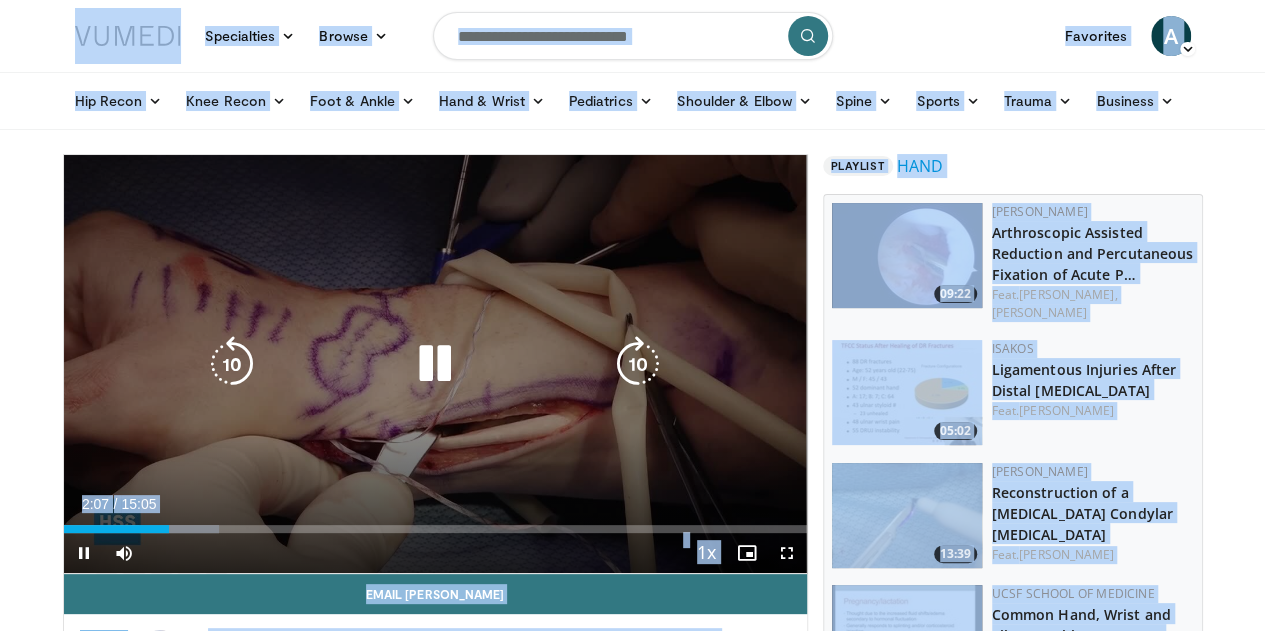 click at bounding box center (435, 364) 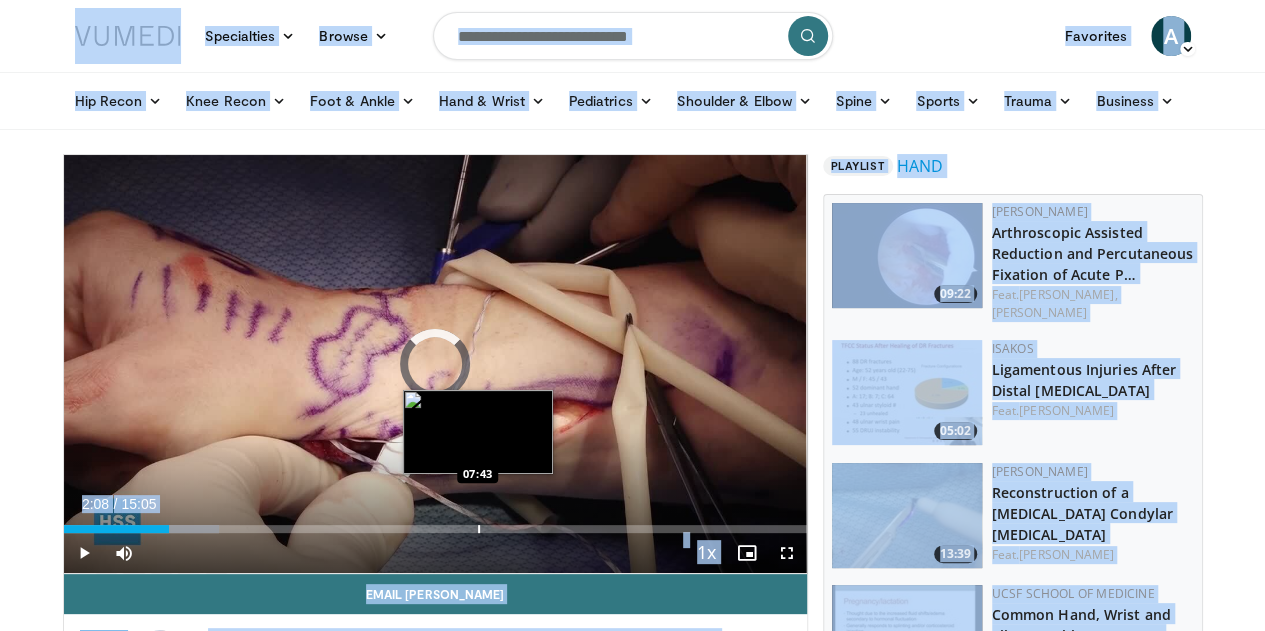 click at bounding box center [479, 529] 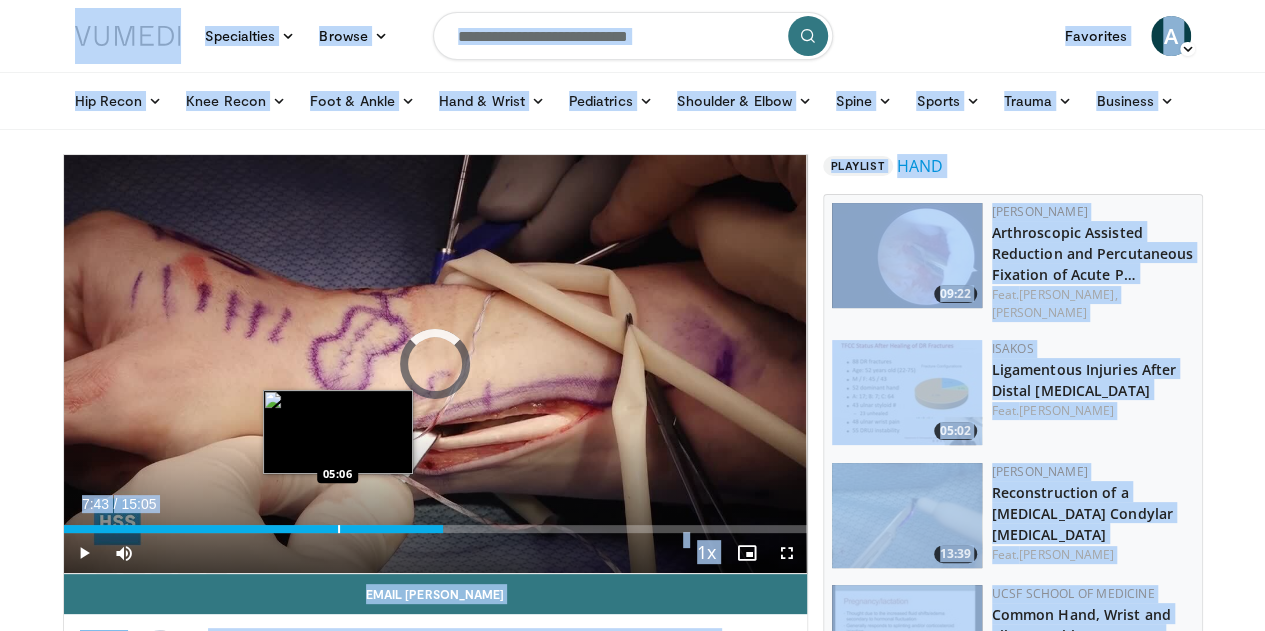 click at bounding box center [339, 529] 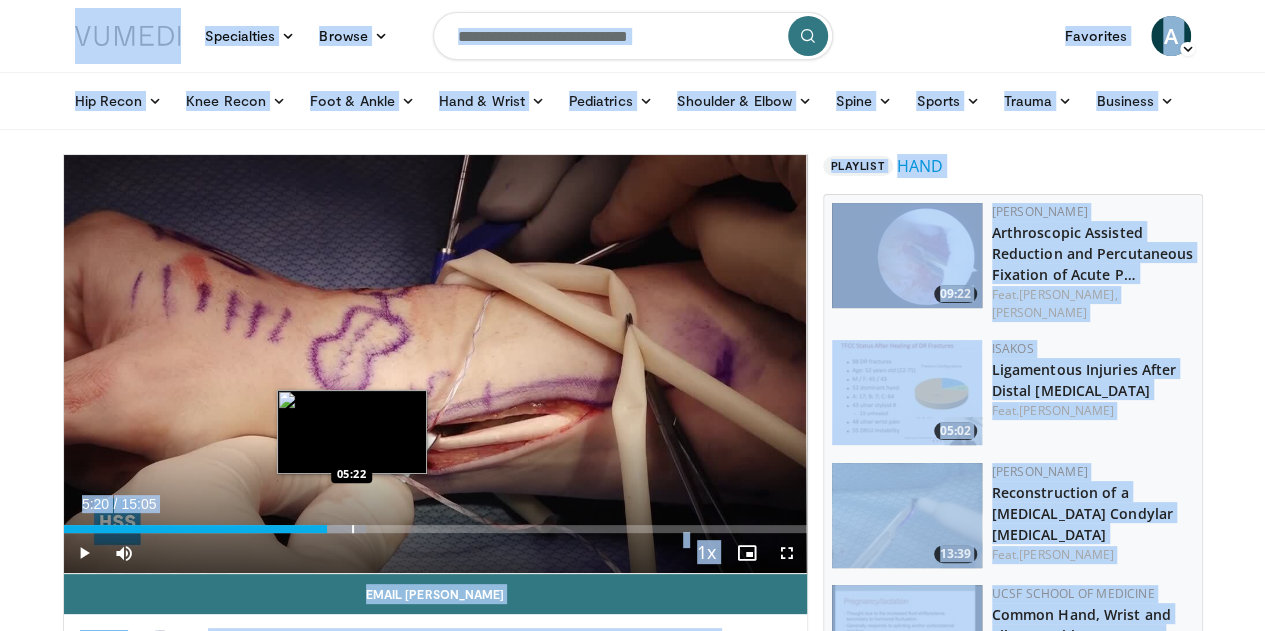 click on "Loaded :  40.77% 05:20 05:22" at bounding box center [435, 529] 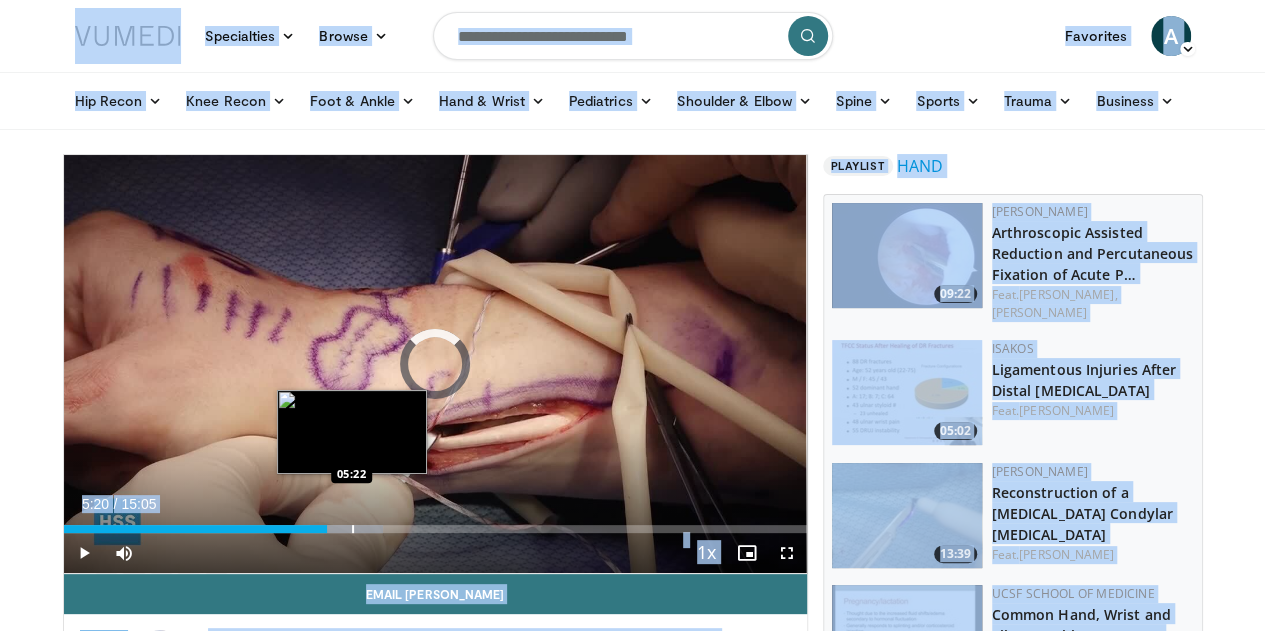 click on "05:20" at bounding box center [195, 529] 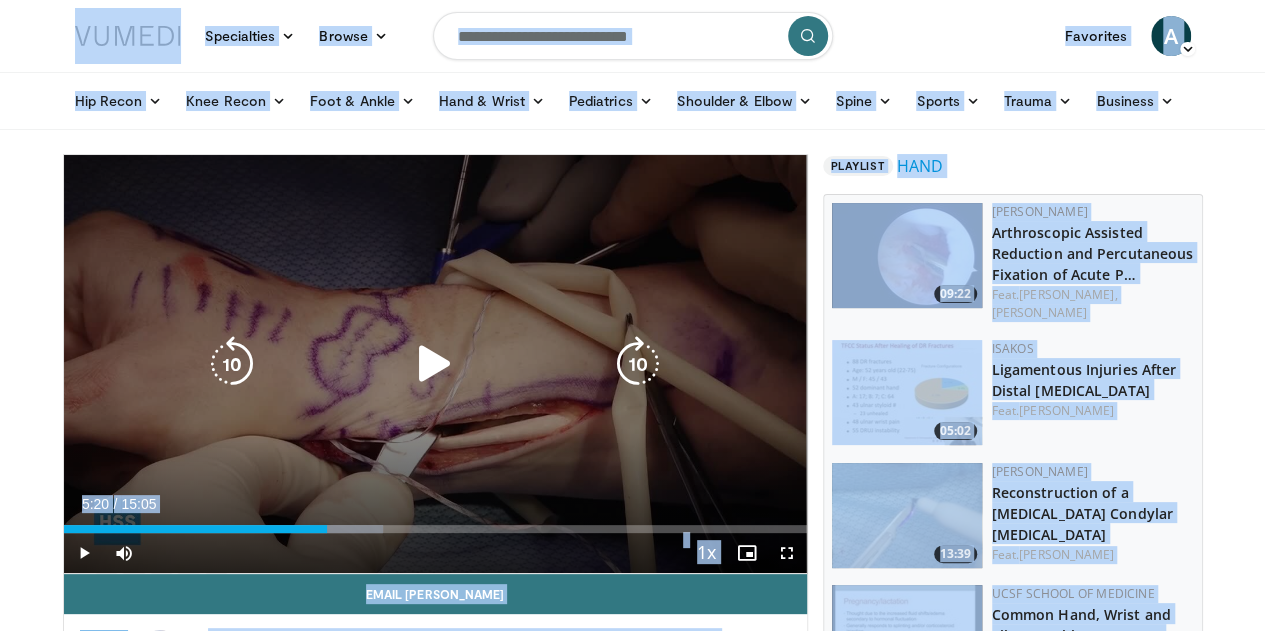 click at bounding box center (435, 364) 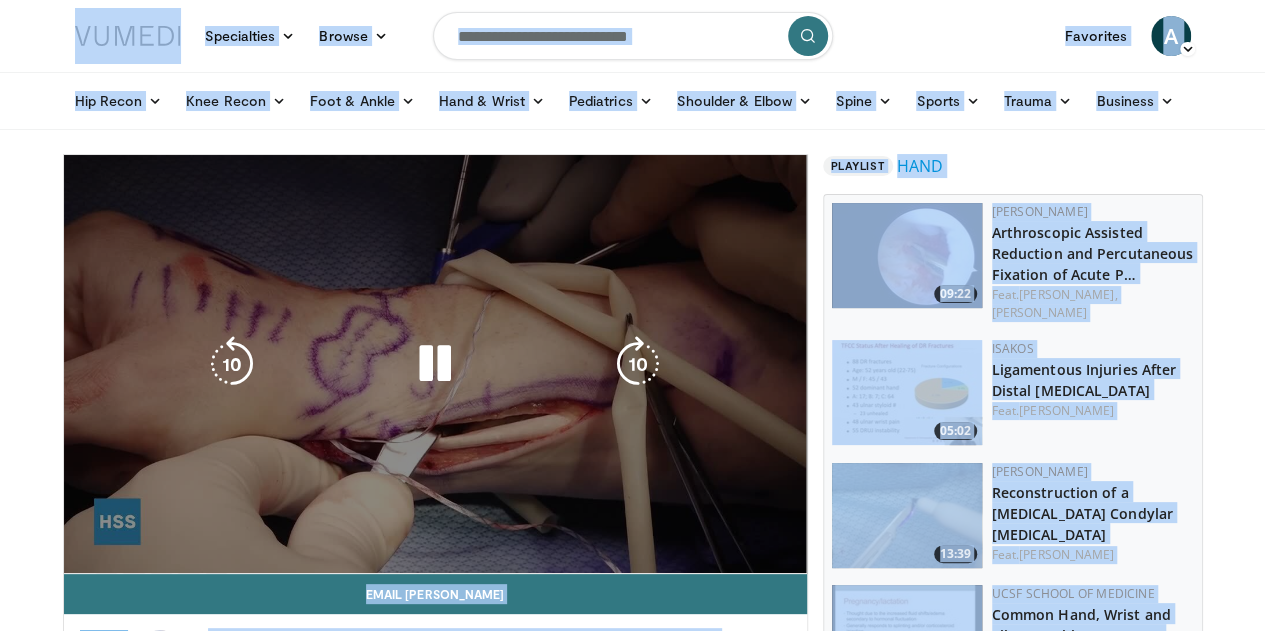 click on "**********" at bounding box center [435, 364] 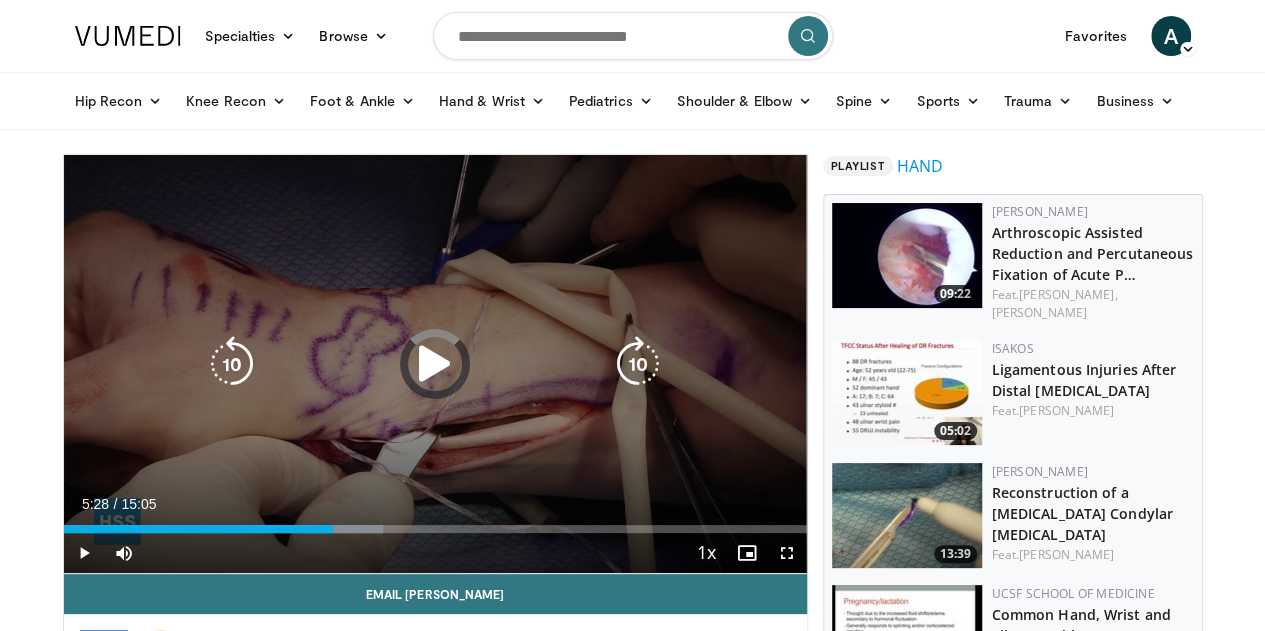 click on "05:28" at bounding box center [199, 529] 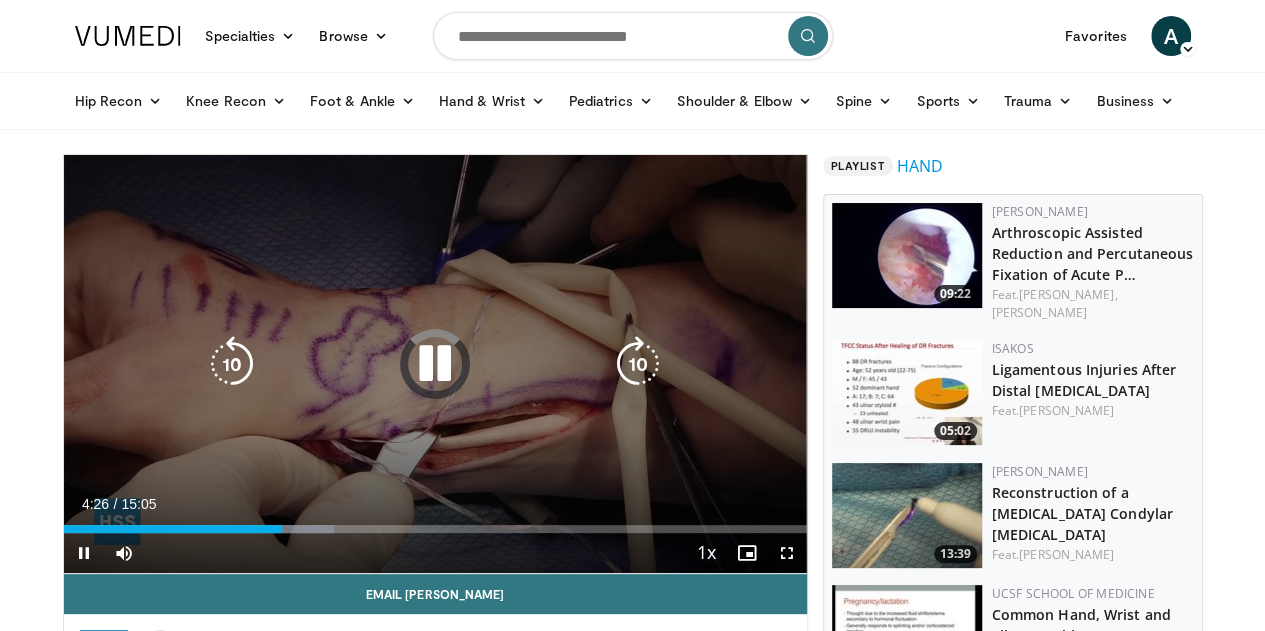 click at bounding box center (305, 529) 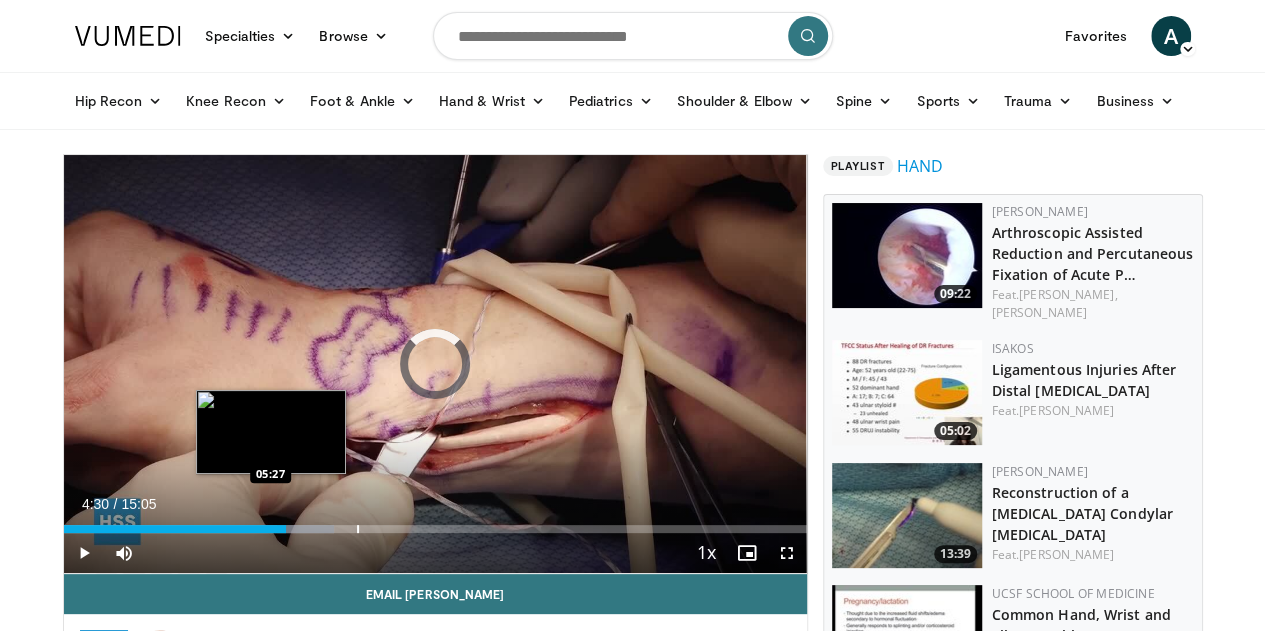 click on "04:30" at bounding box center (175, 529) 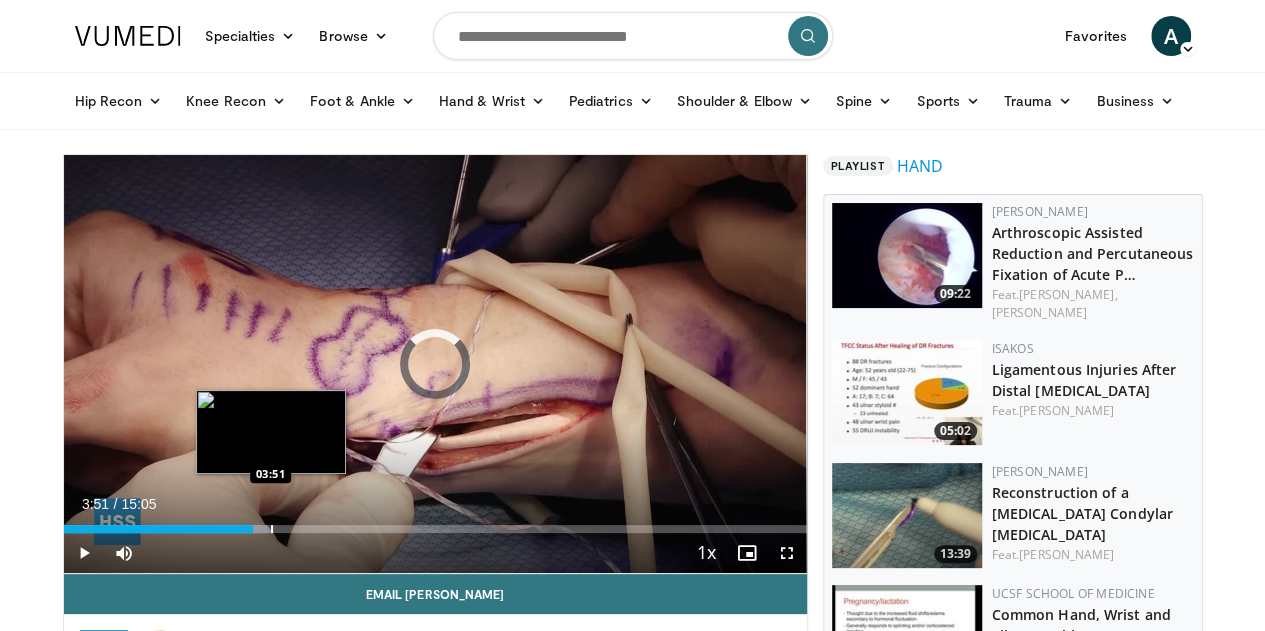 click at bounding box center (272, 529) 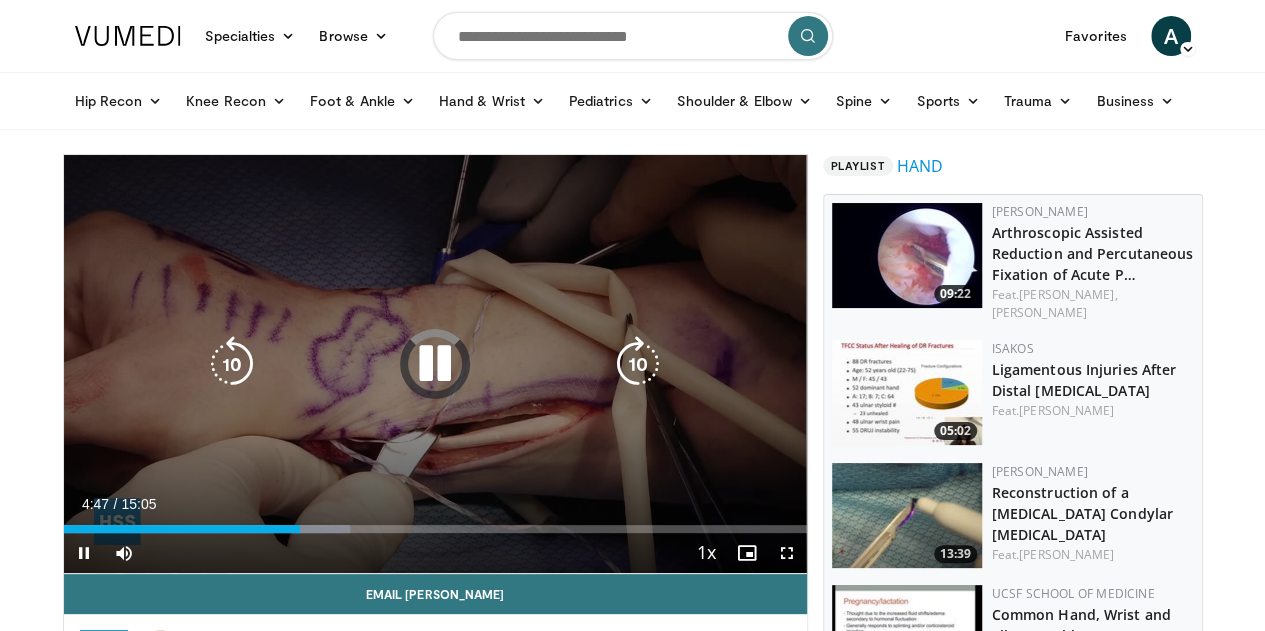 click at bounding box center (435, 364) 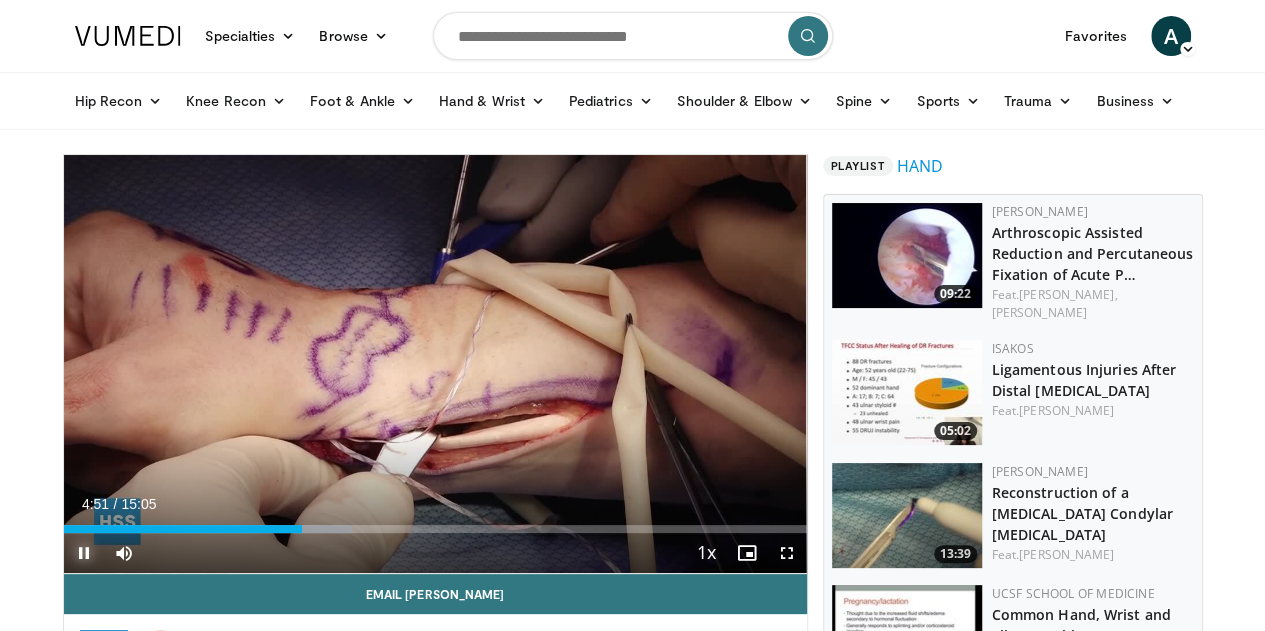 click at bounding box center (84, 553) 